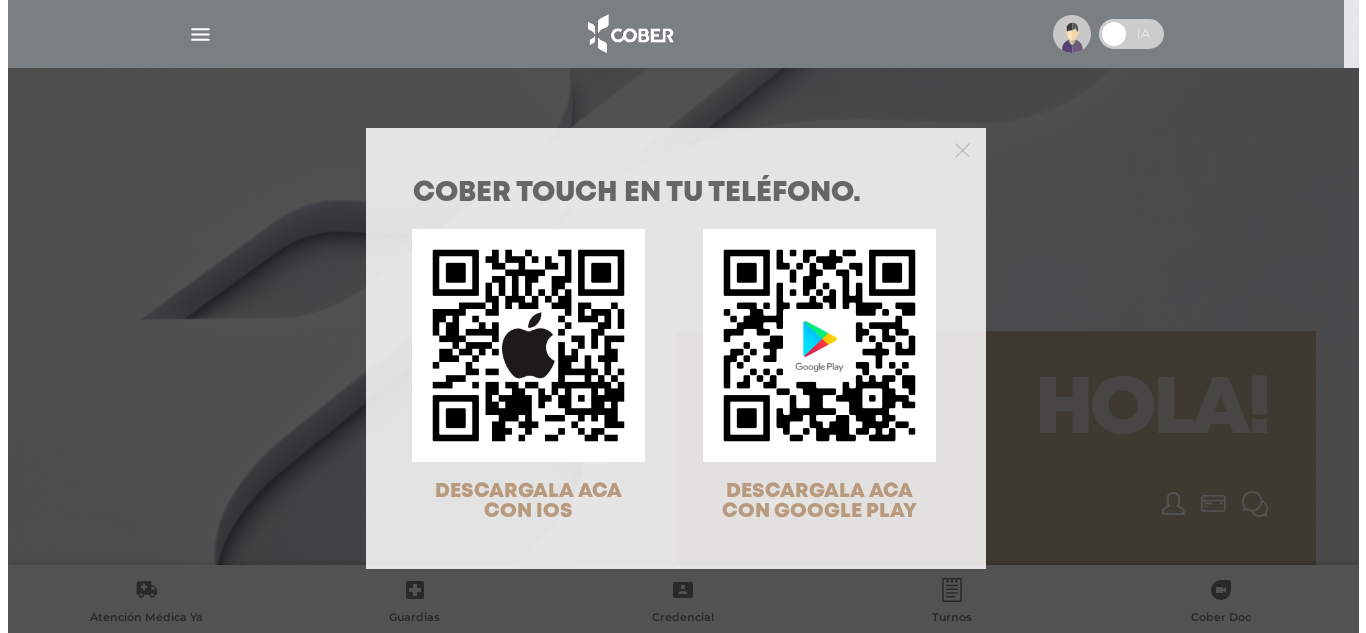 scroll, scrollTop: 0, scrollLeft: 0, axis: both 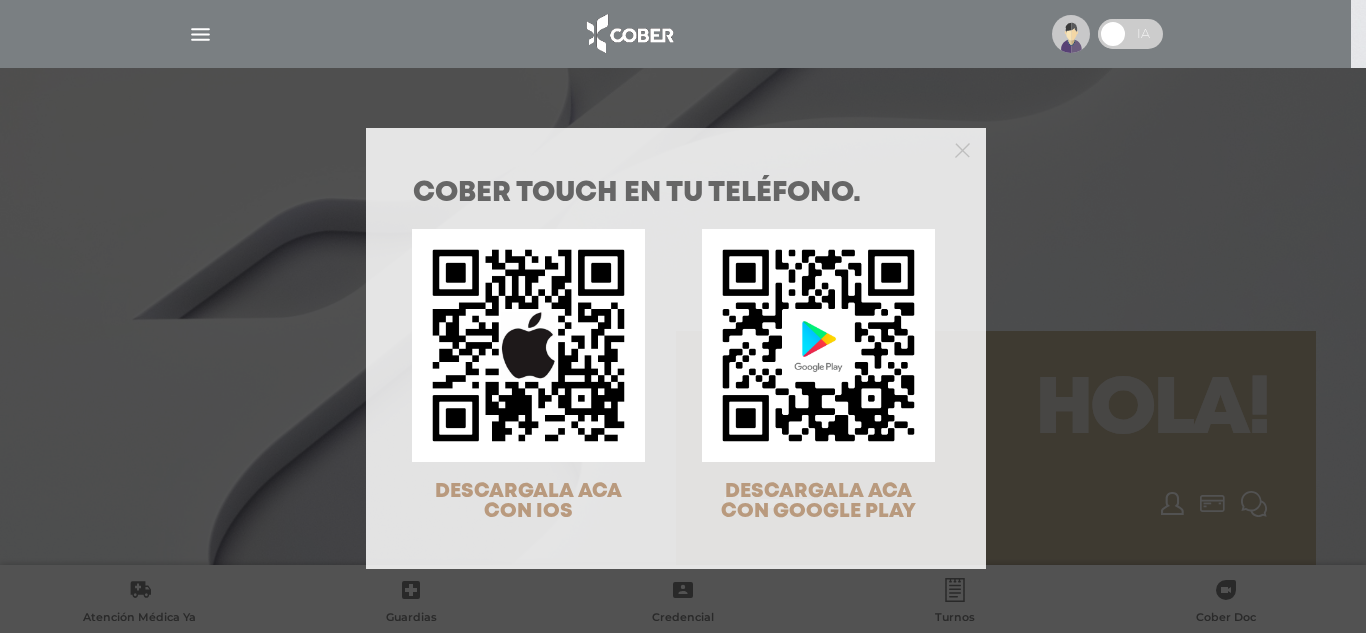 click on "COBER TOUCH en tu teléfono.
DESCARGALA ACA CON IOS
DESCARGALA ACA CON GOOGLE PLAY" at bounding box center (683, 316) 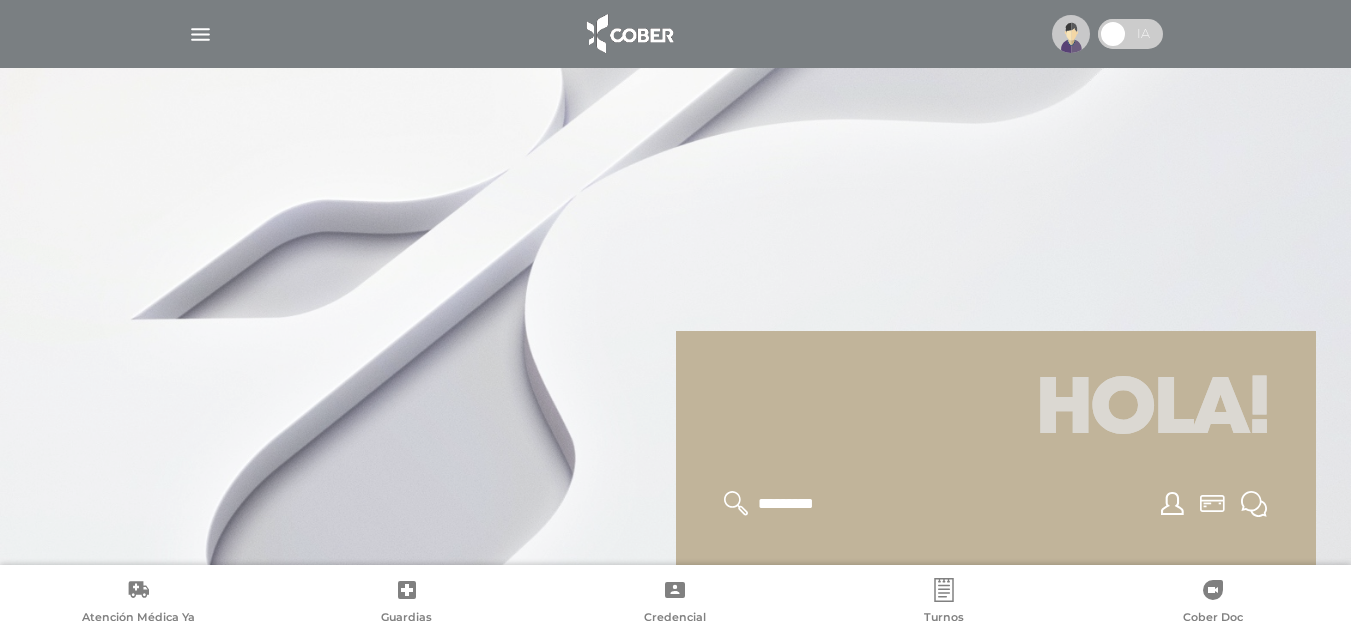 click at bounding box center [1071, 34] 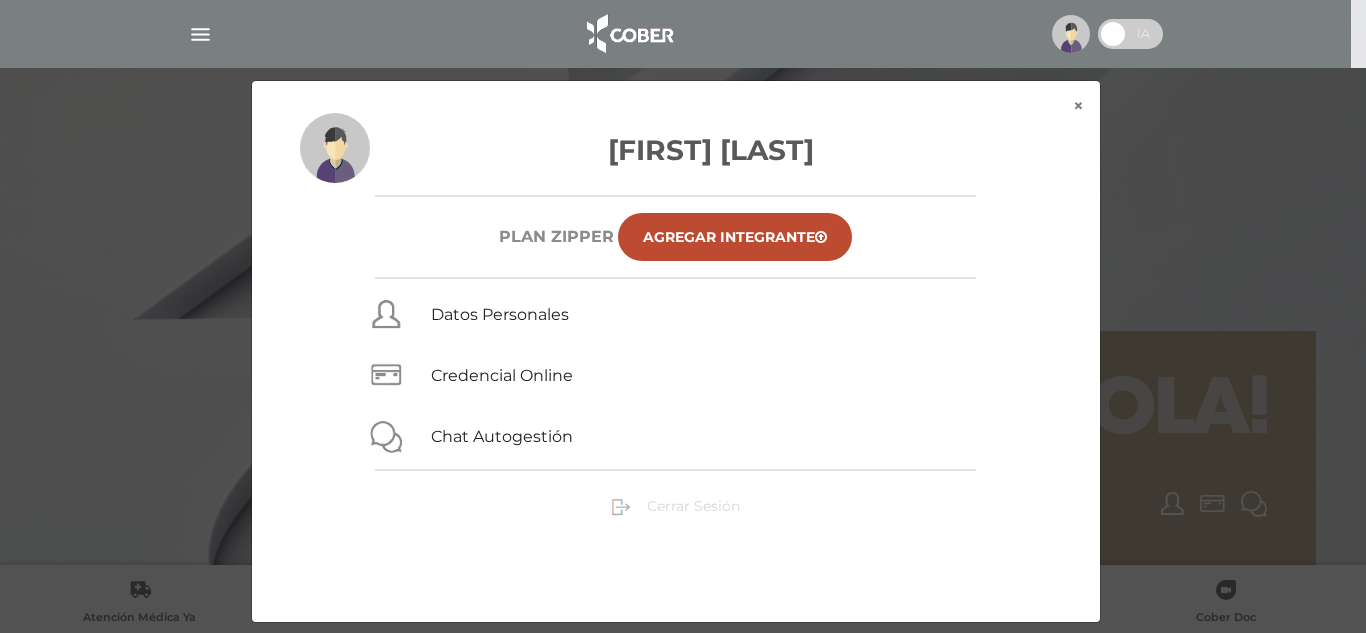 click on "Cerrar Sesión" at bounding box center (693, 506) 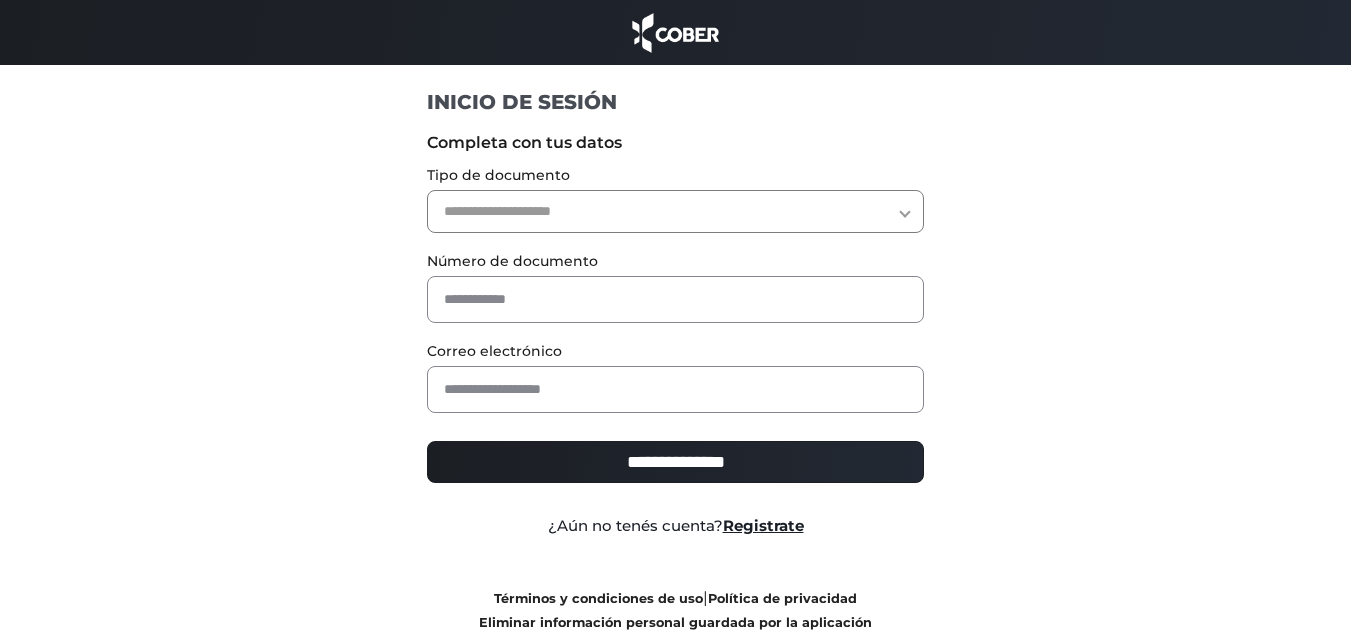 scroll, scrollTop: 0, scrollLeft: 0, axis: both 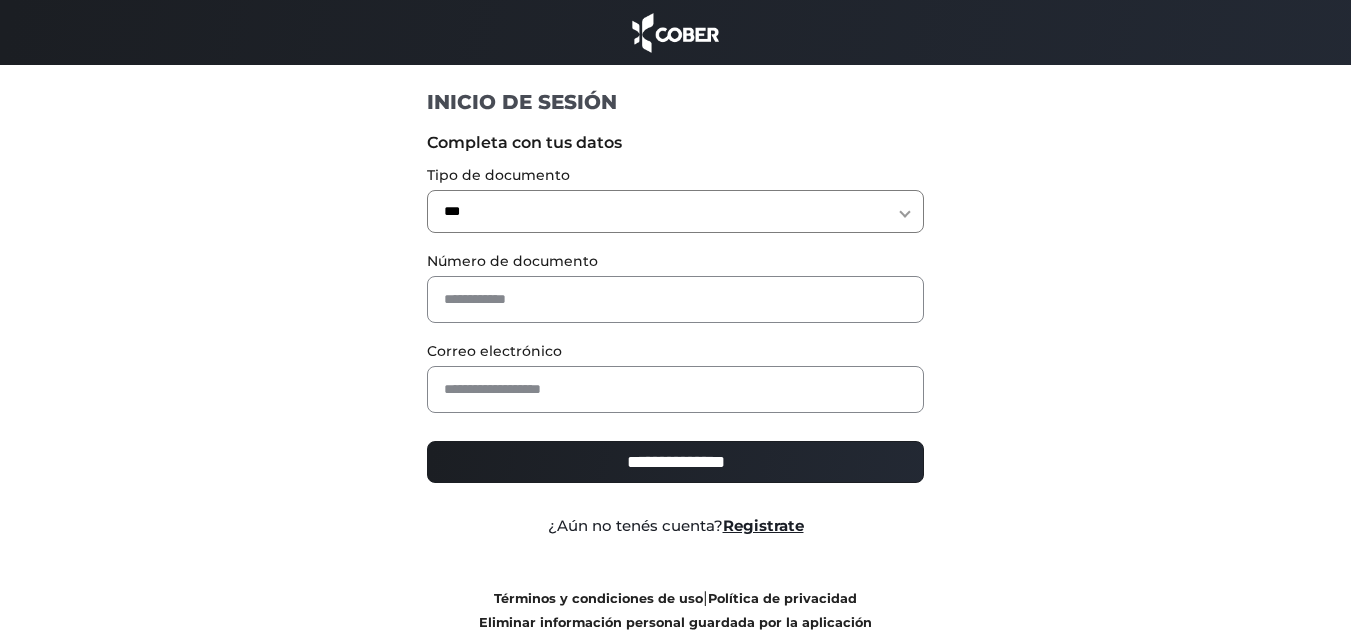 click on "**********" at bounding box center [675, 211] 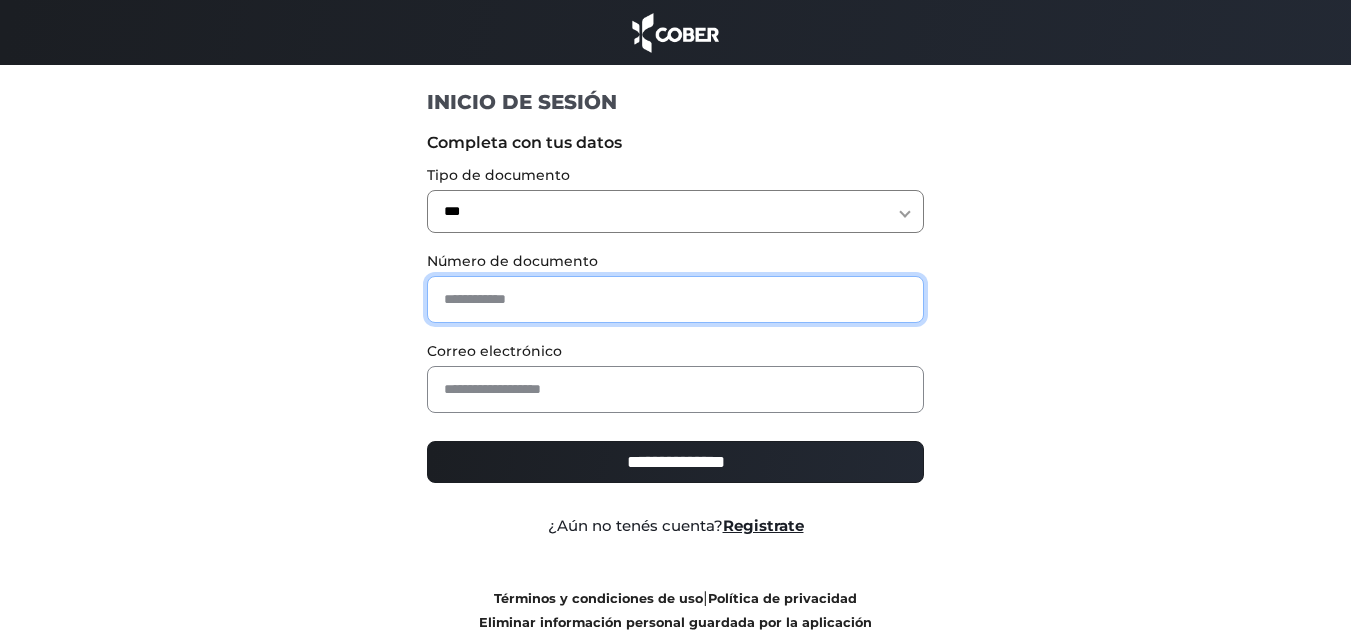 click at bounding box center [675, 299] 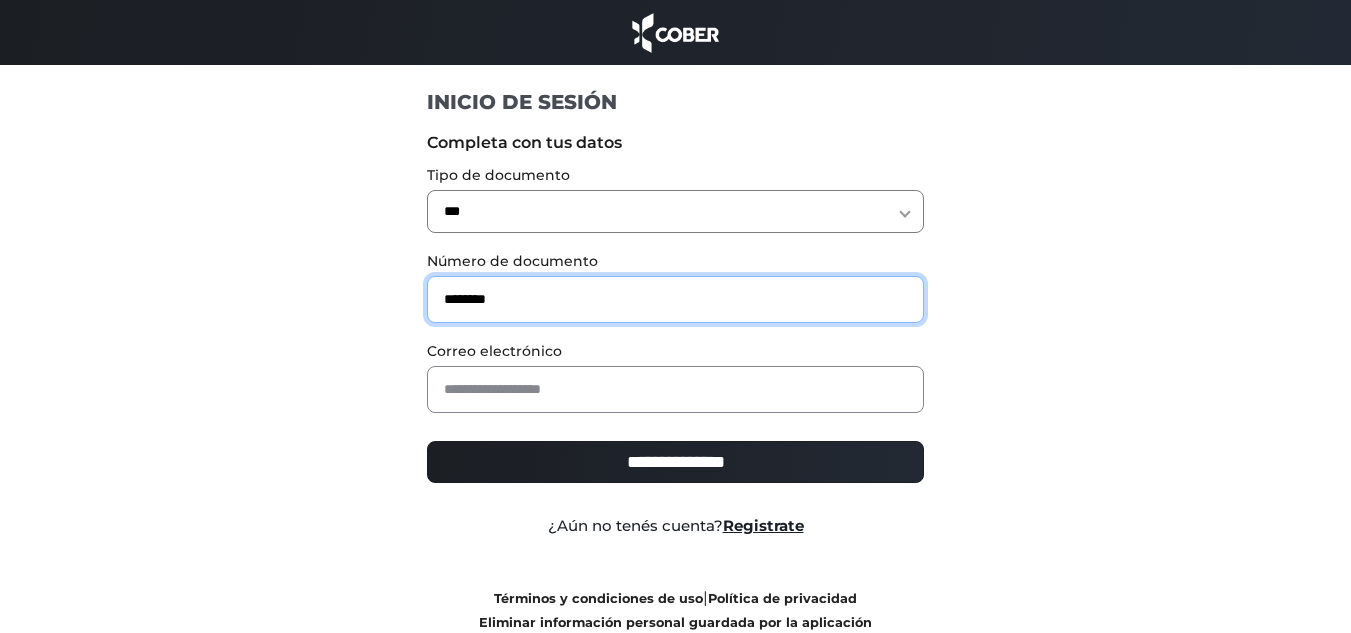 type on "********" 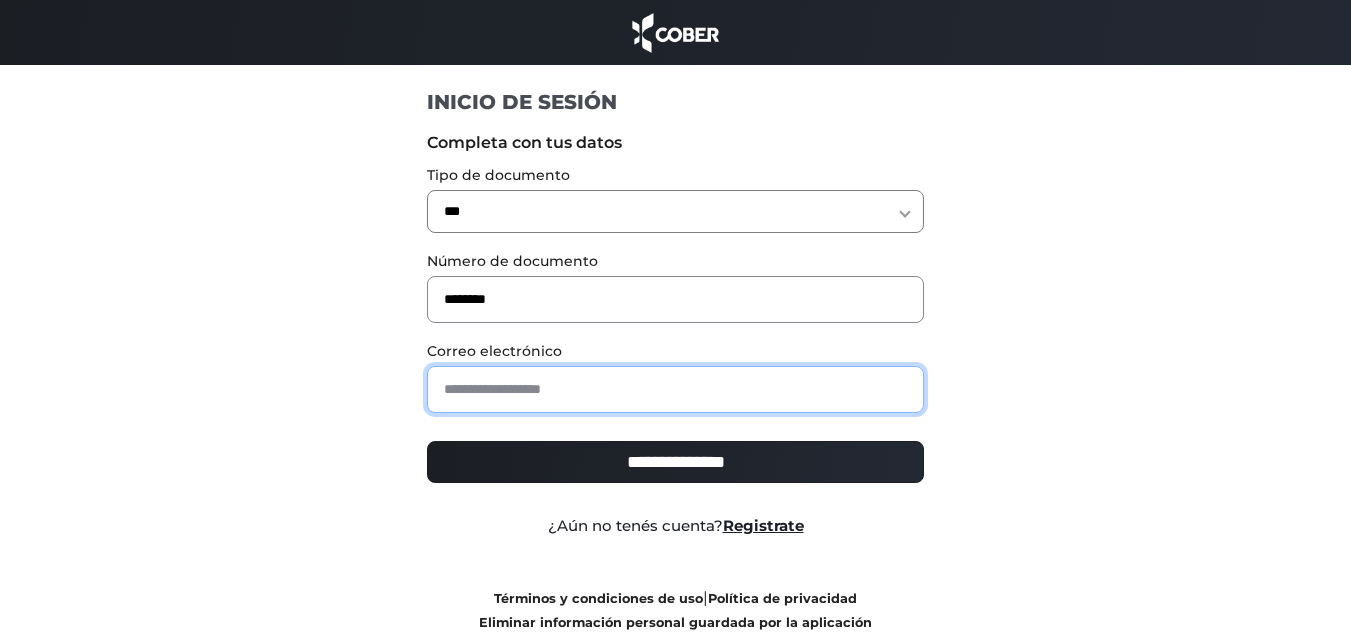 click at bounding box center (675, 389) 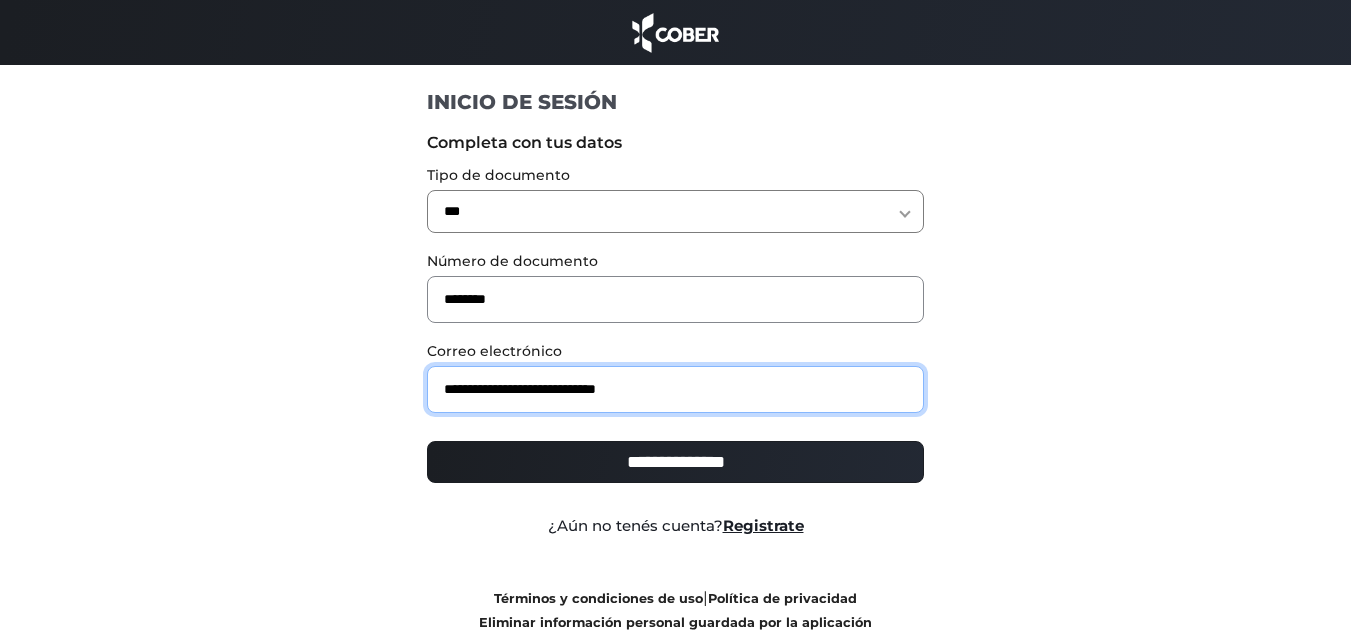 click on "**********" at bounding box center (675, 389) 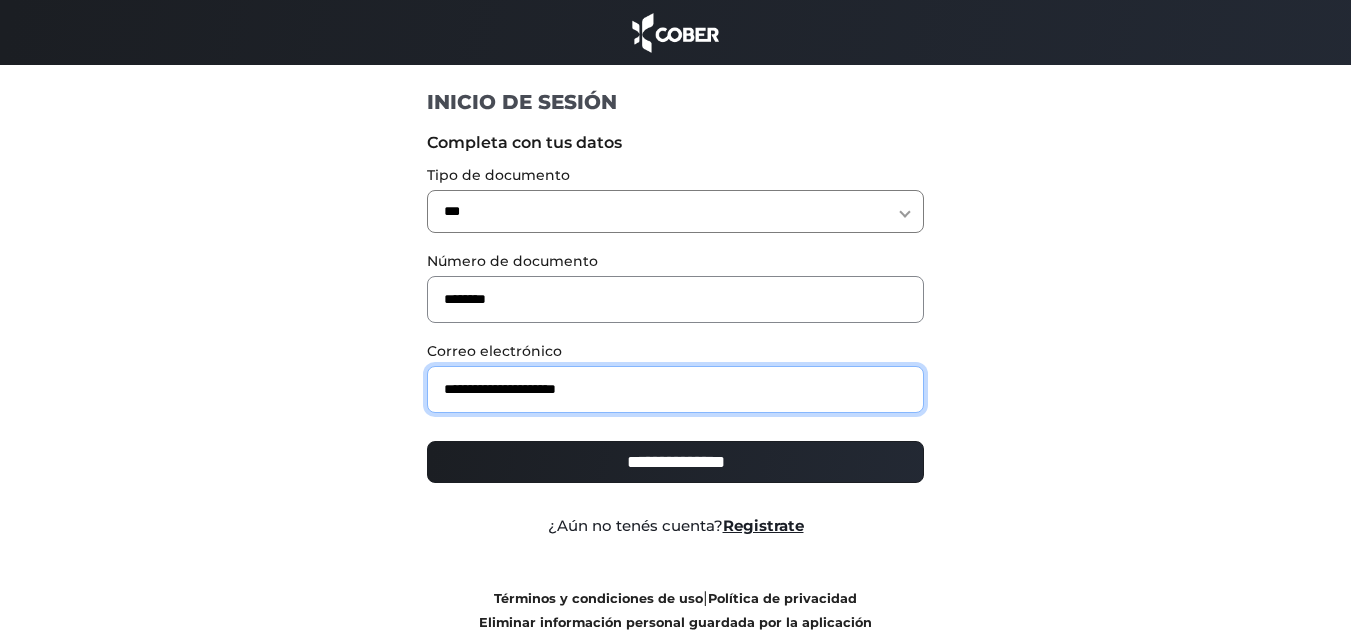 click on "**********" at bounding box center (675, 389) 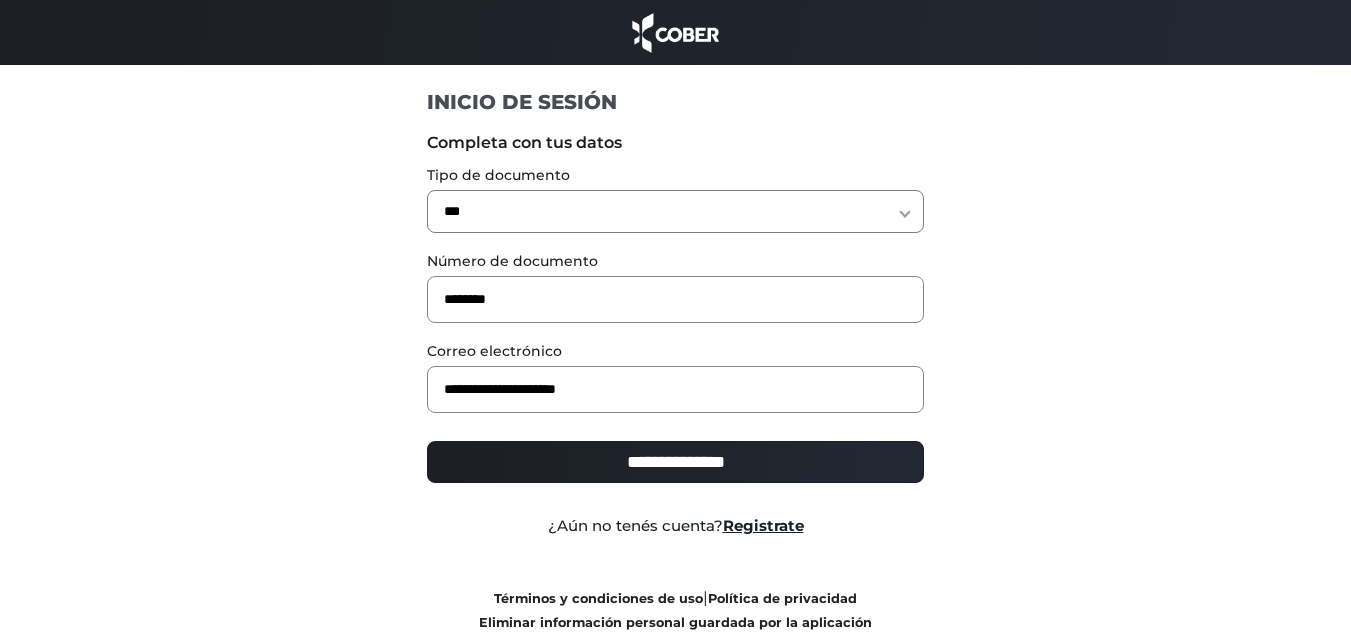 click on "**********" at bounding box center (675, 462) 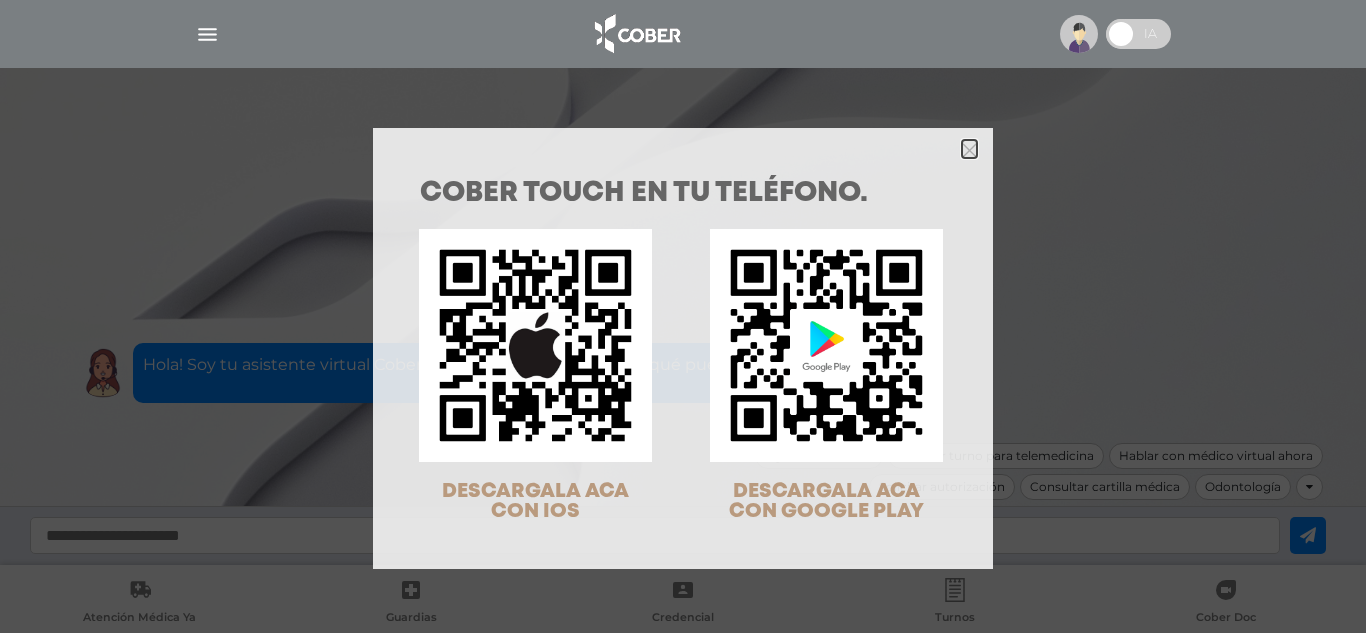 click at bounding box center (969, 150) 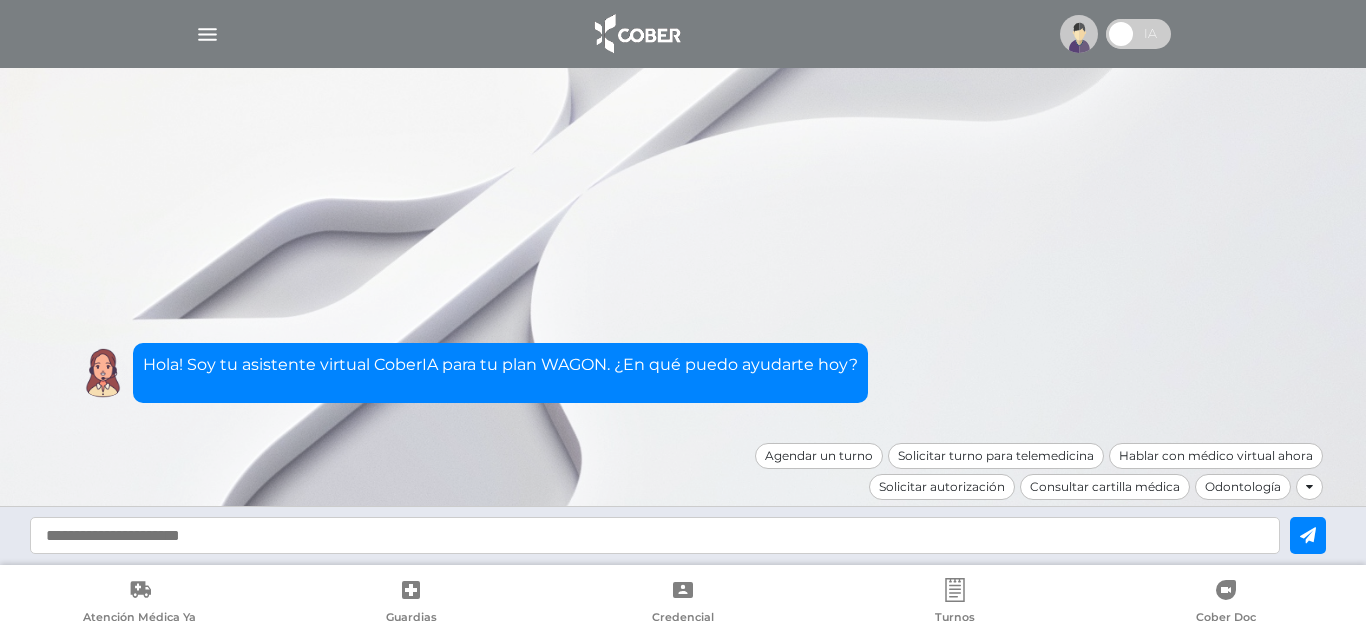 click at bounding box center [1121, 34] 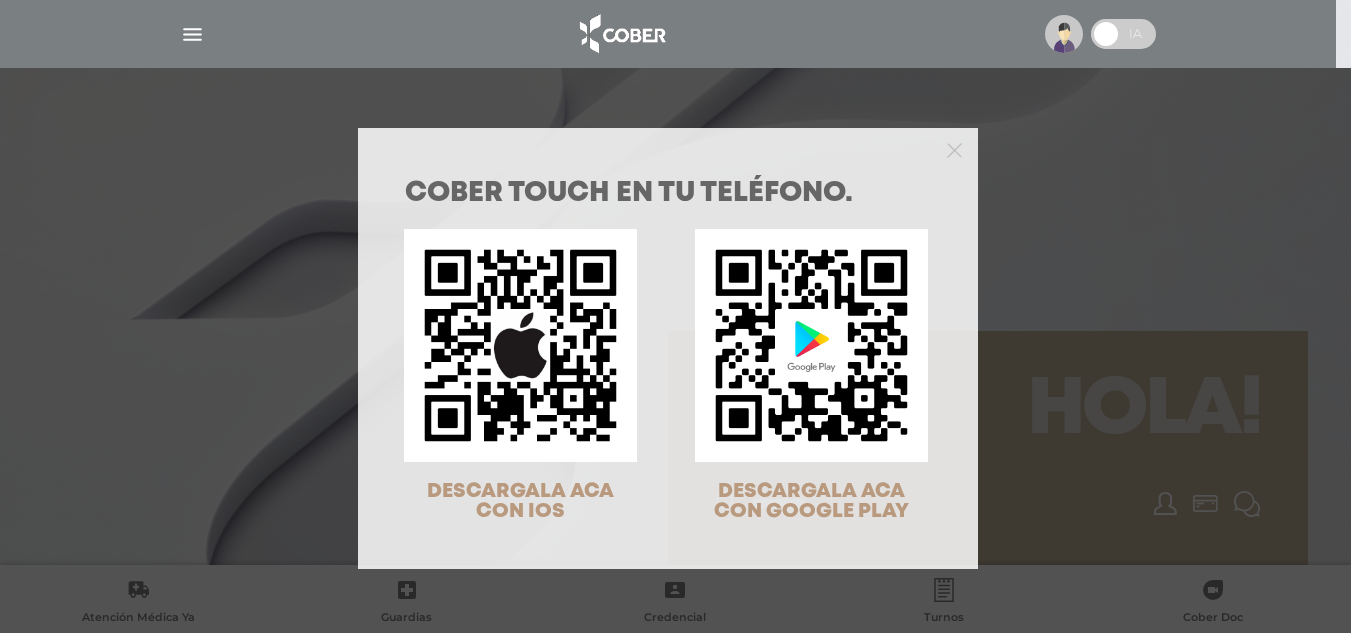 scroll, scrollTop: 0, scrollLeft: 0, axis: both 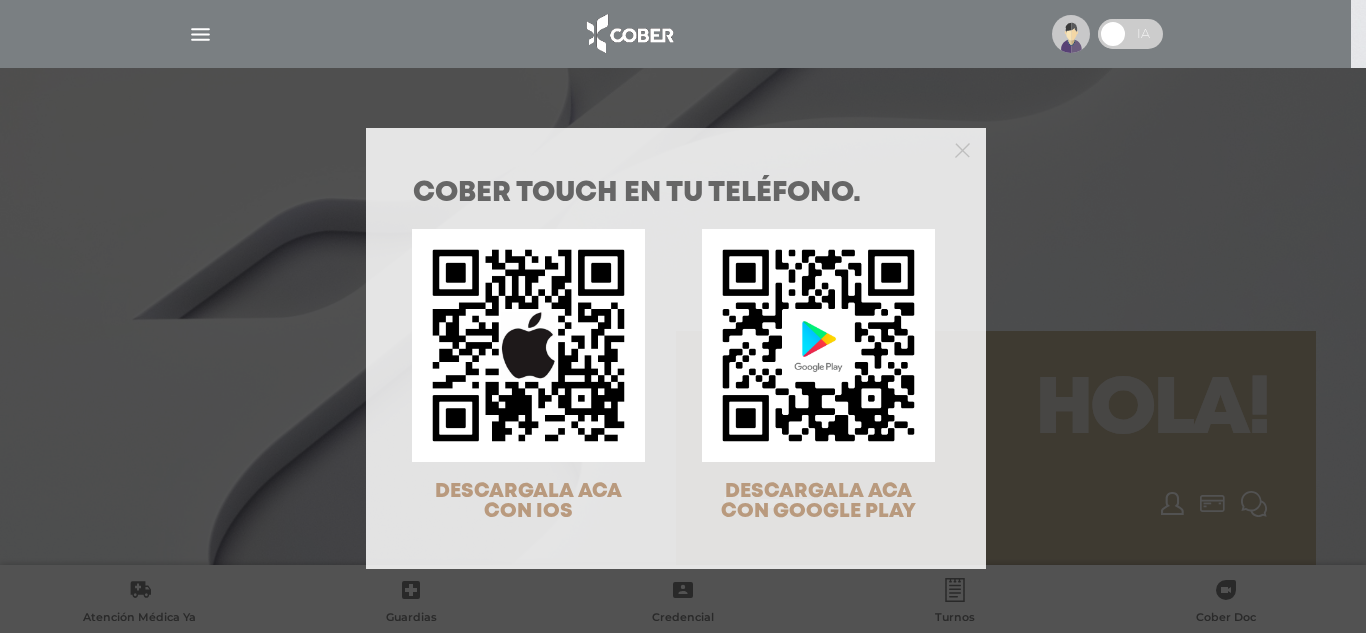 click on "COBER TOUCH en tu teléfono.
DESCARGALA ACA CON IOS
DESCARGALA ACA CON GOOGLE PLAY" at bounding box center [683, 316] 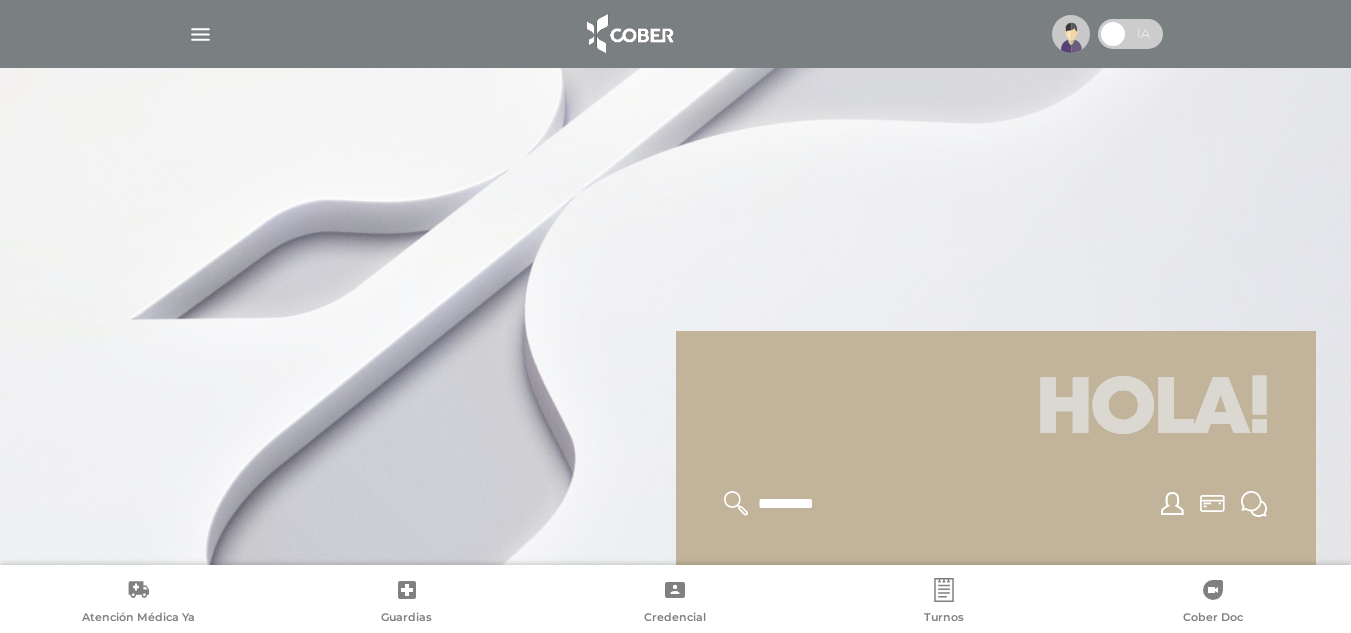 click at bounding box center (200, 34) 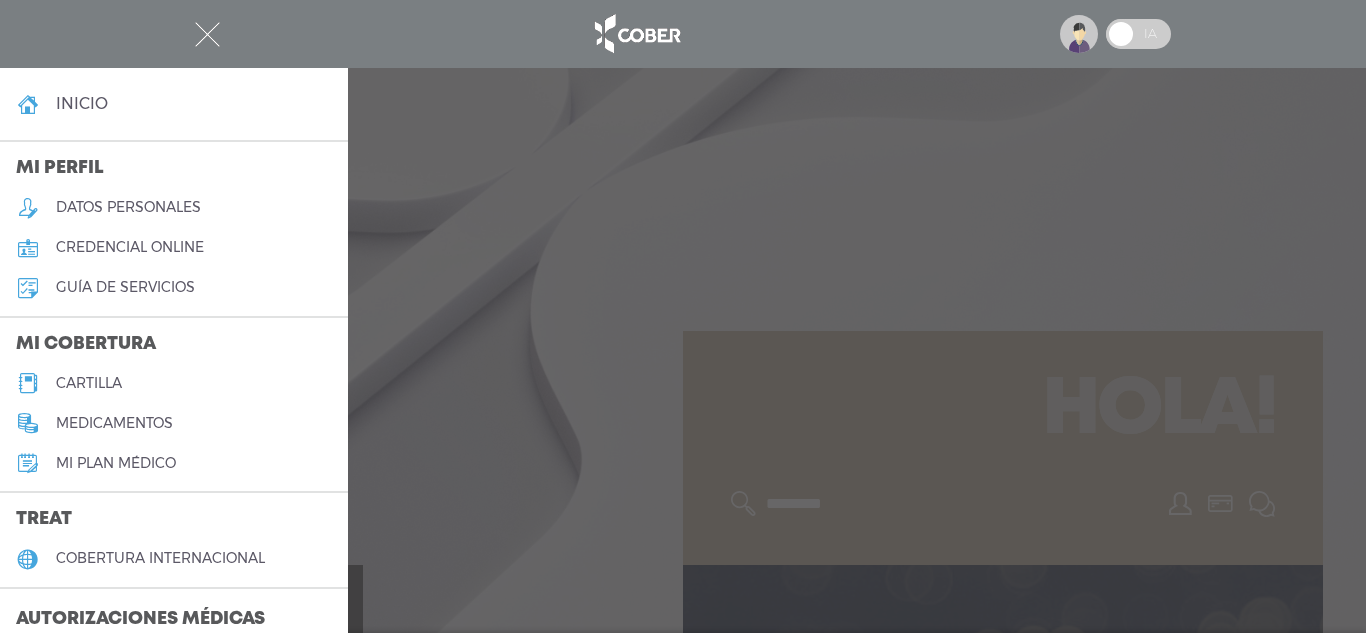 click on "credencial online" at bounding box center [130, 247] 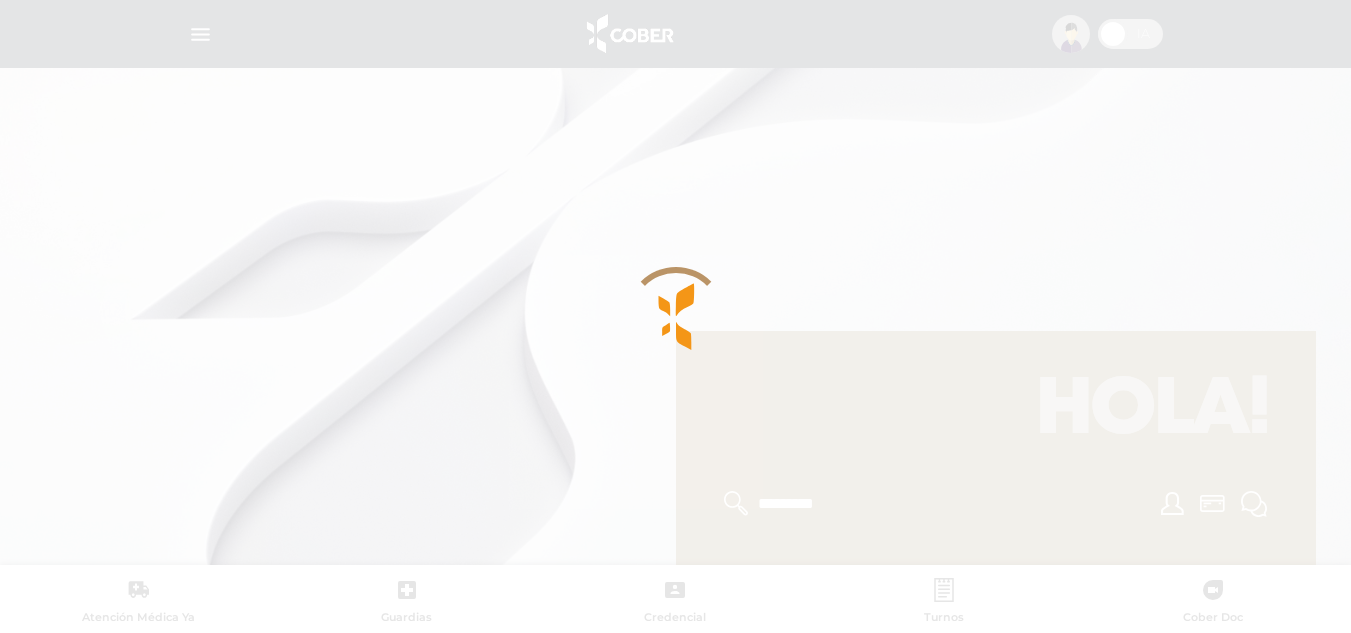 scroll, scrollTop: 100, scrollLeft: 0, axis: vertical 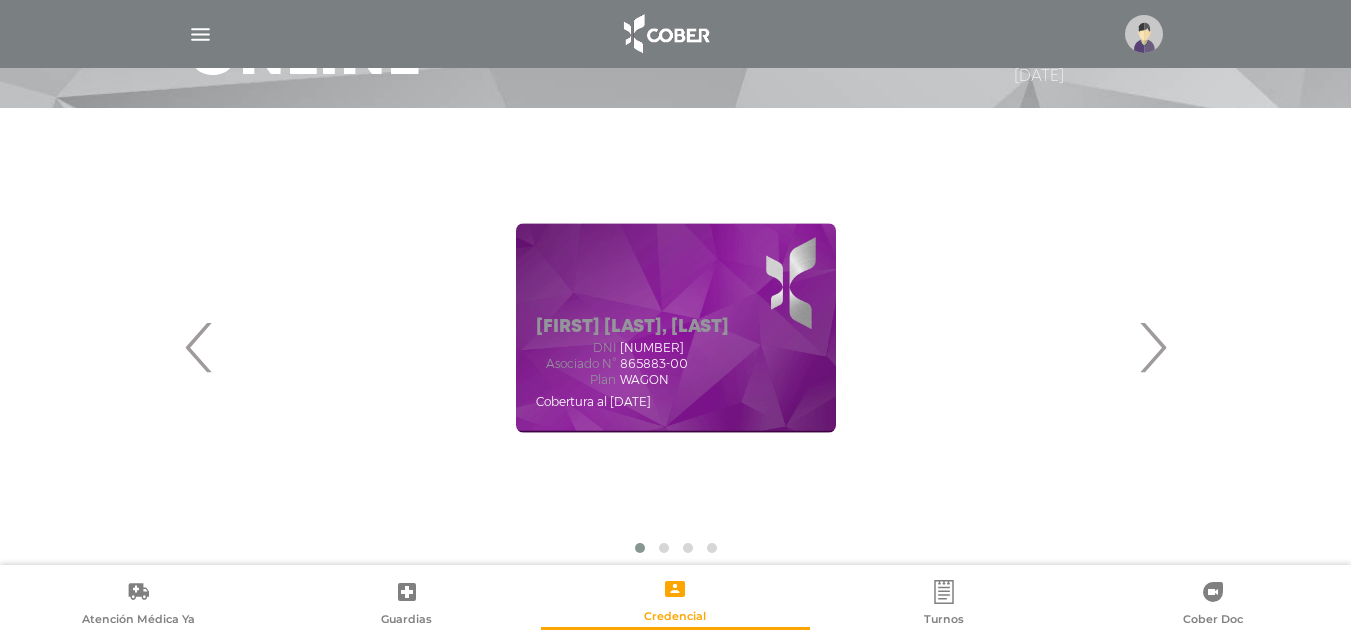 click on "›" at bounding box center [1152, 347] 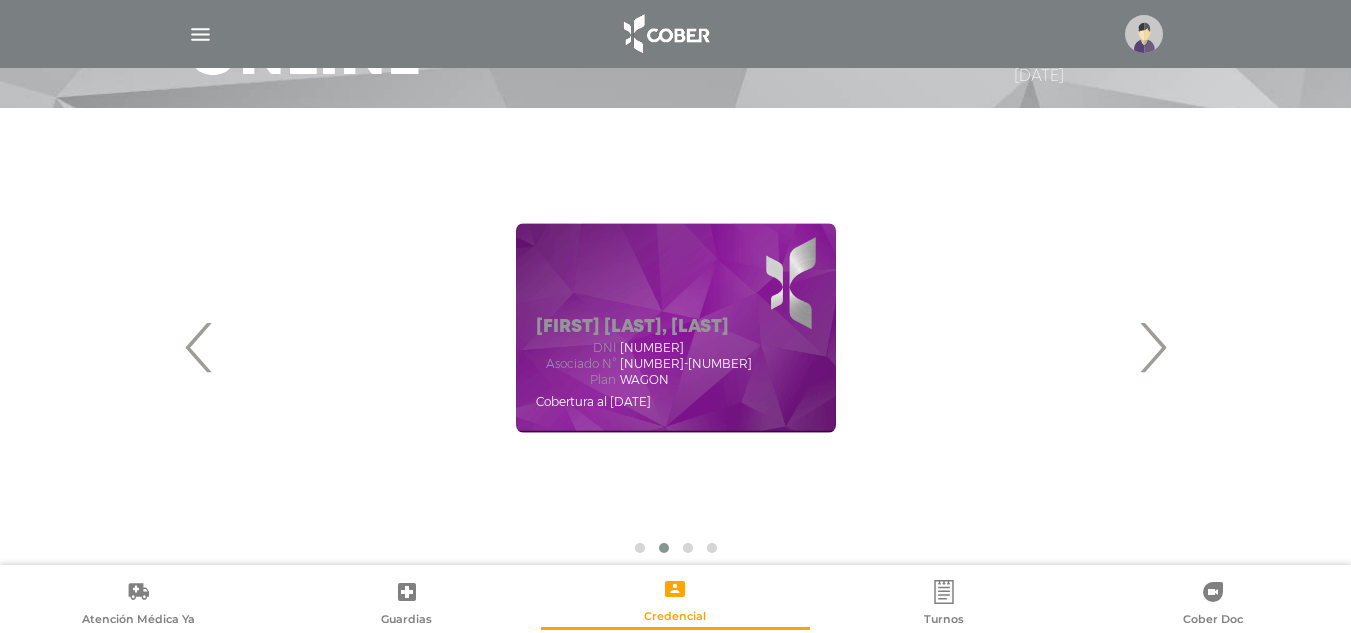 click on "›" at bounding box center [1152, 347] 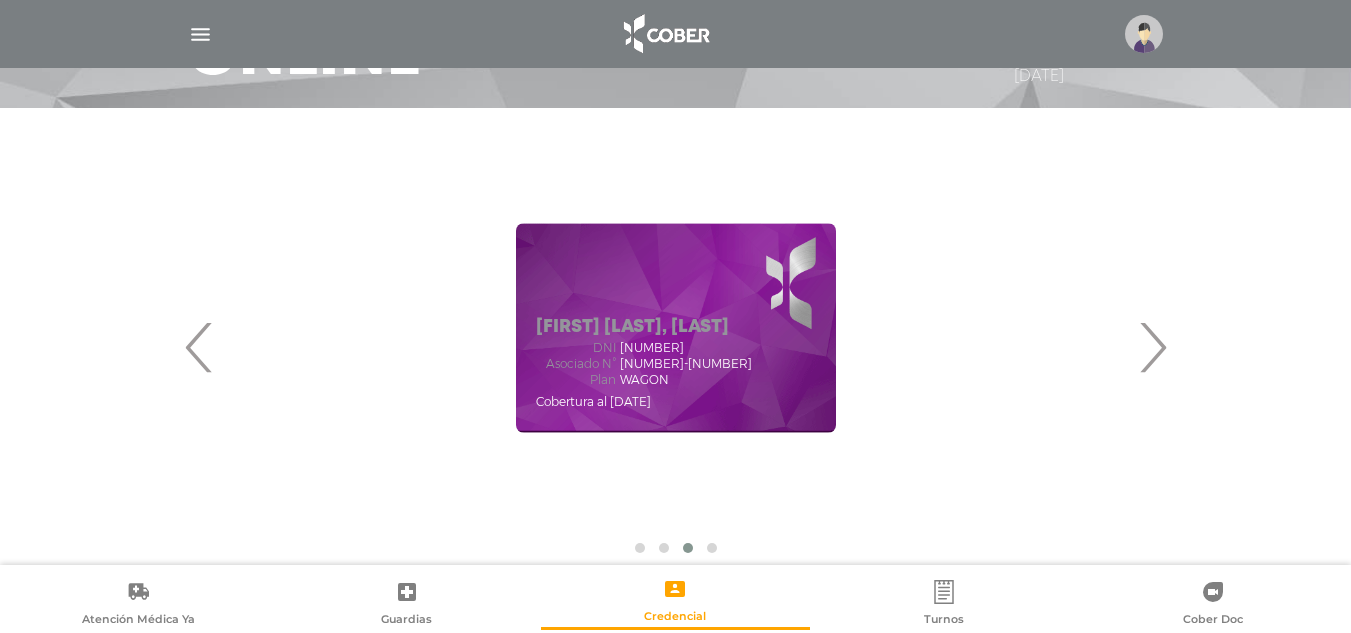 click on "›" at bounding box center (1152, 347) 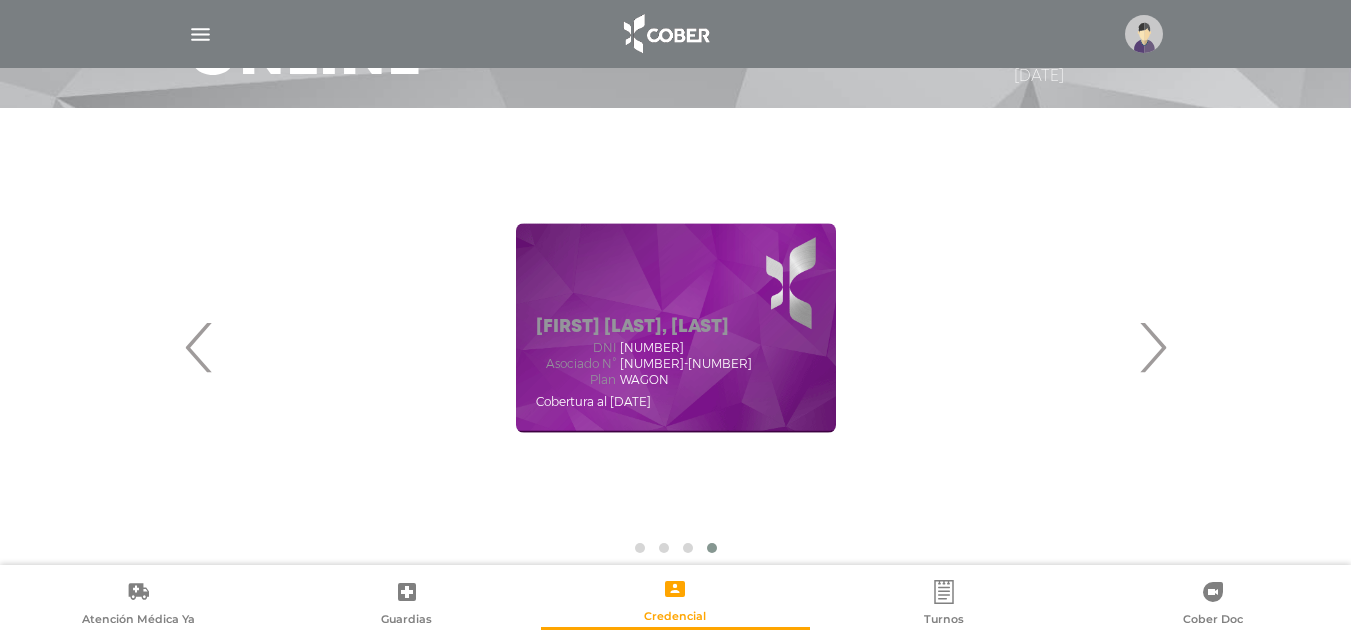 click on "›" at bounding box center [1152, 347] 